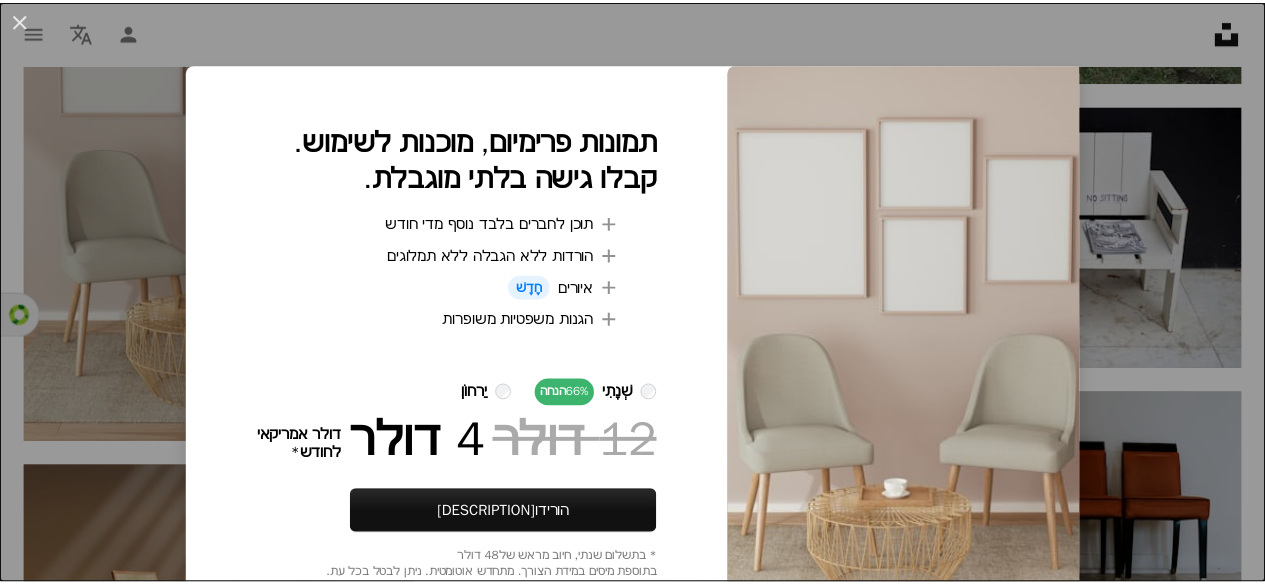 scroll, scrollTop: 6900, scrollLeft: 0, axis: vertical 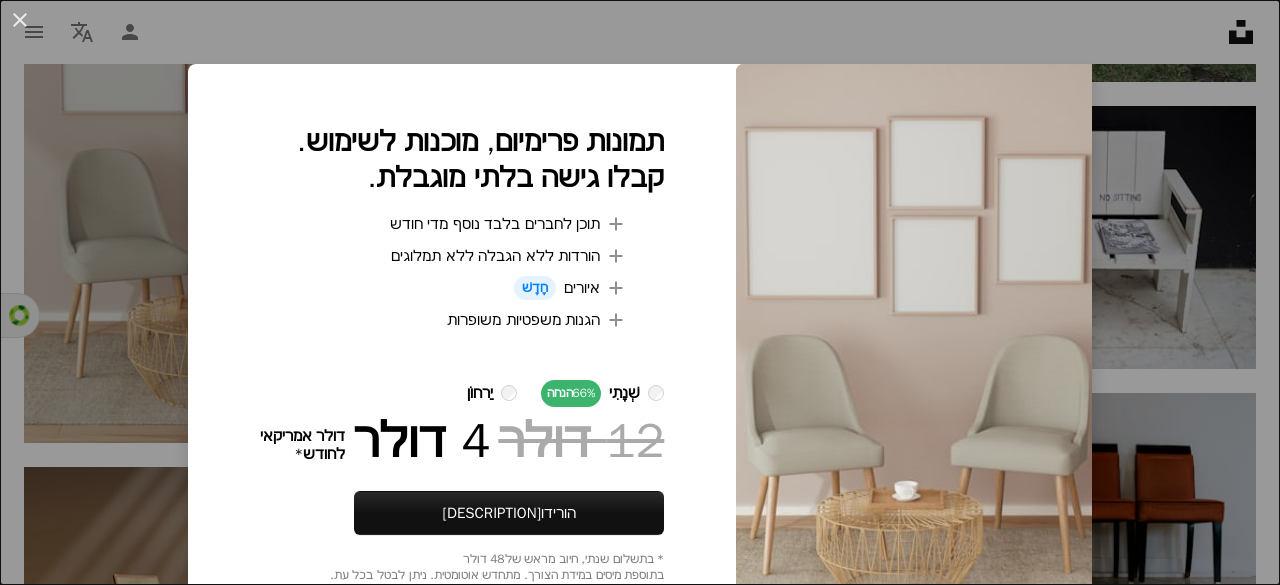 click on "[DESCRIPTION]" at bounding box center [640, 292] 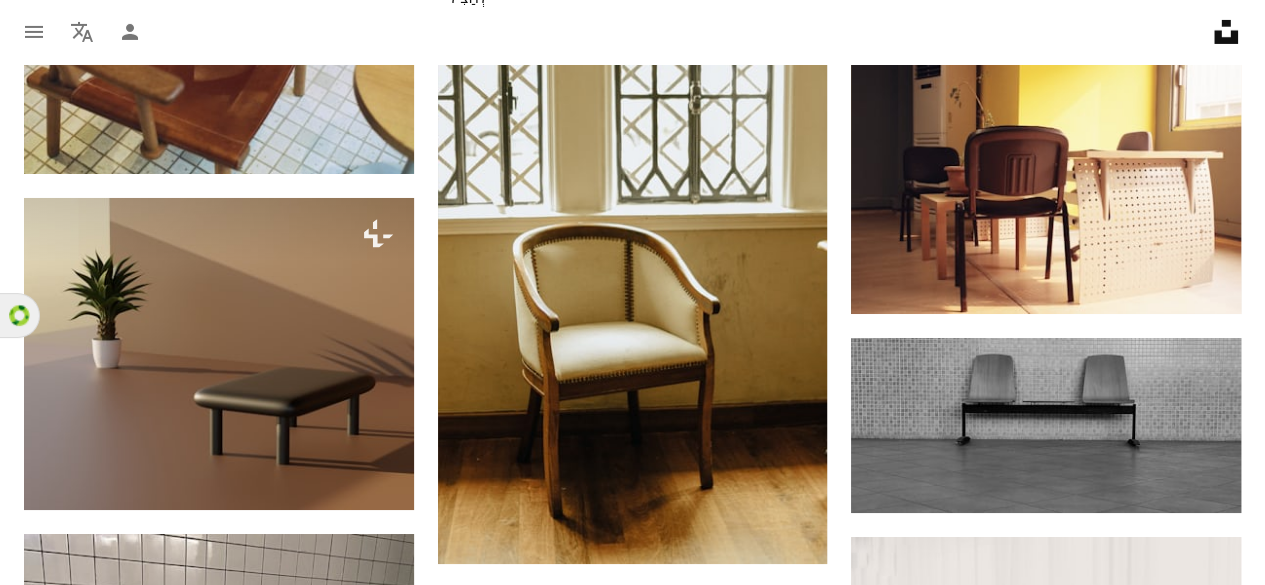 scroll, scrollTop: 15300, scrollLeft: 0, axis: vertical 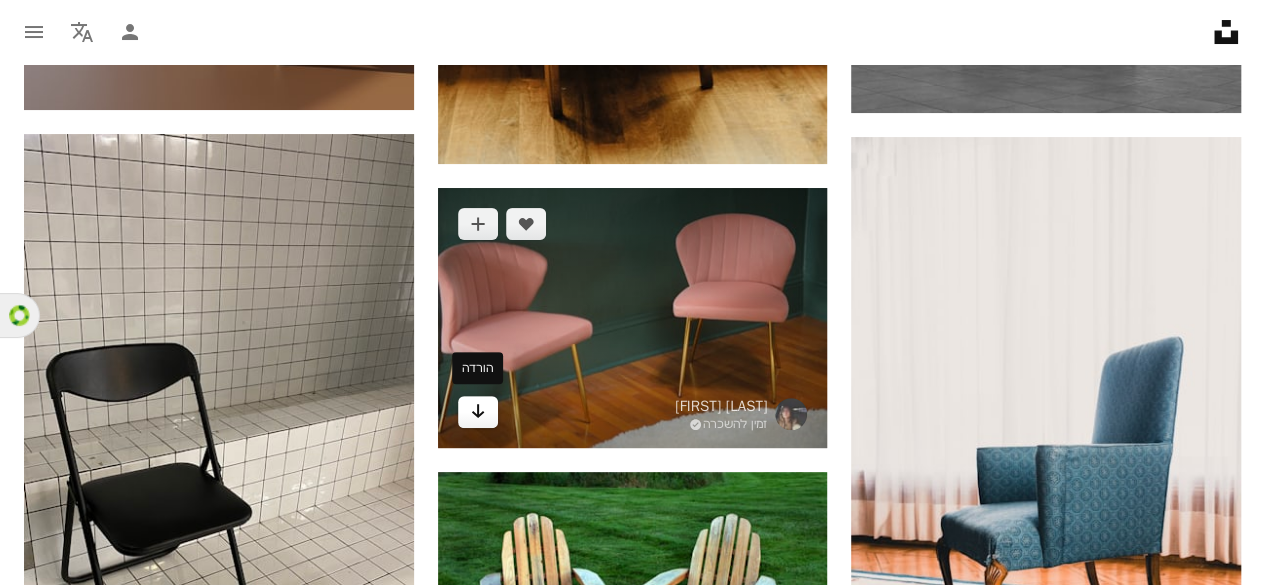 click 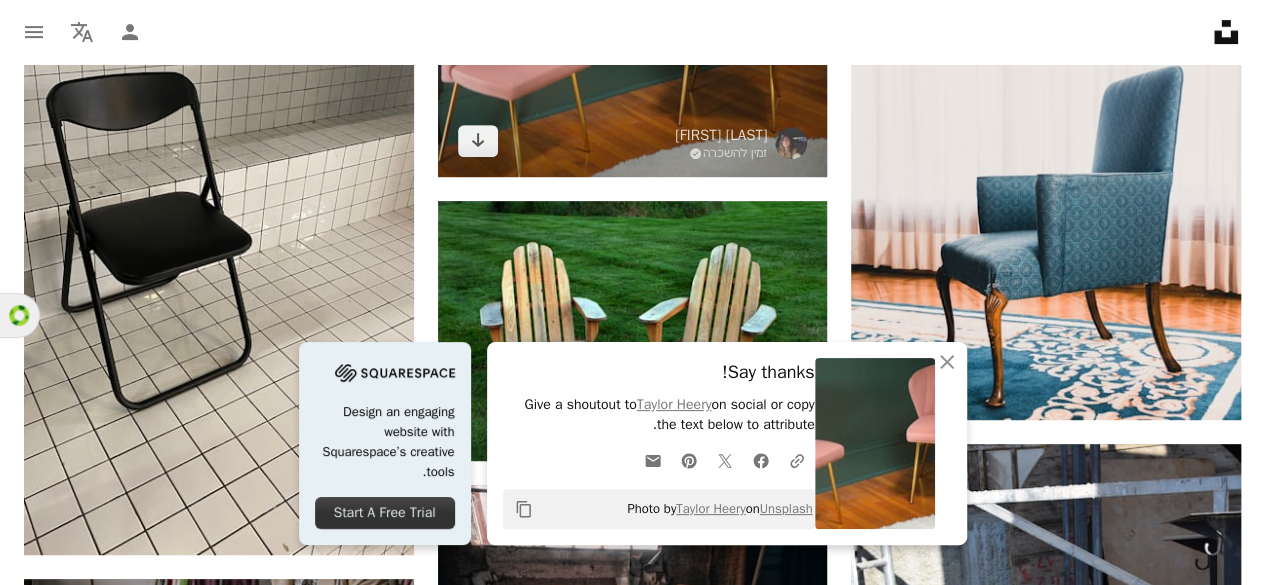scroll, scrollTop: 15600, scrollLeft: 0, axis: vertical 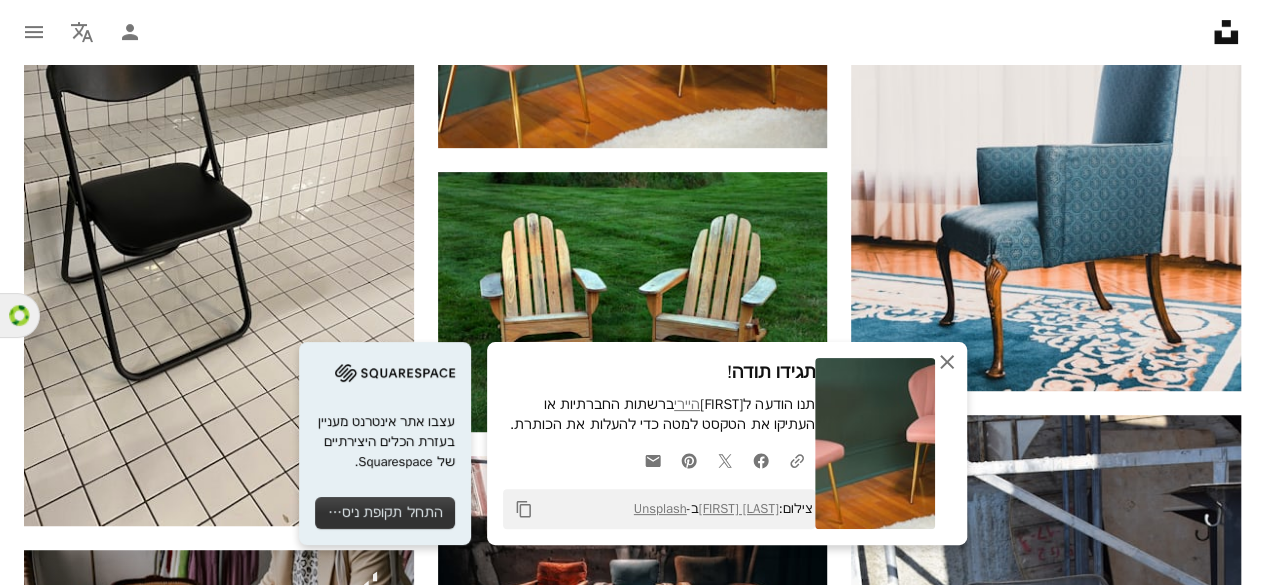 click on "An X shape" 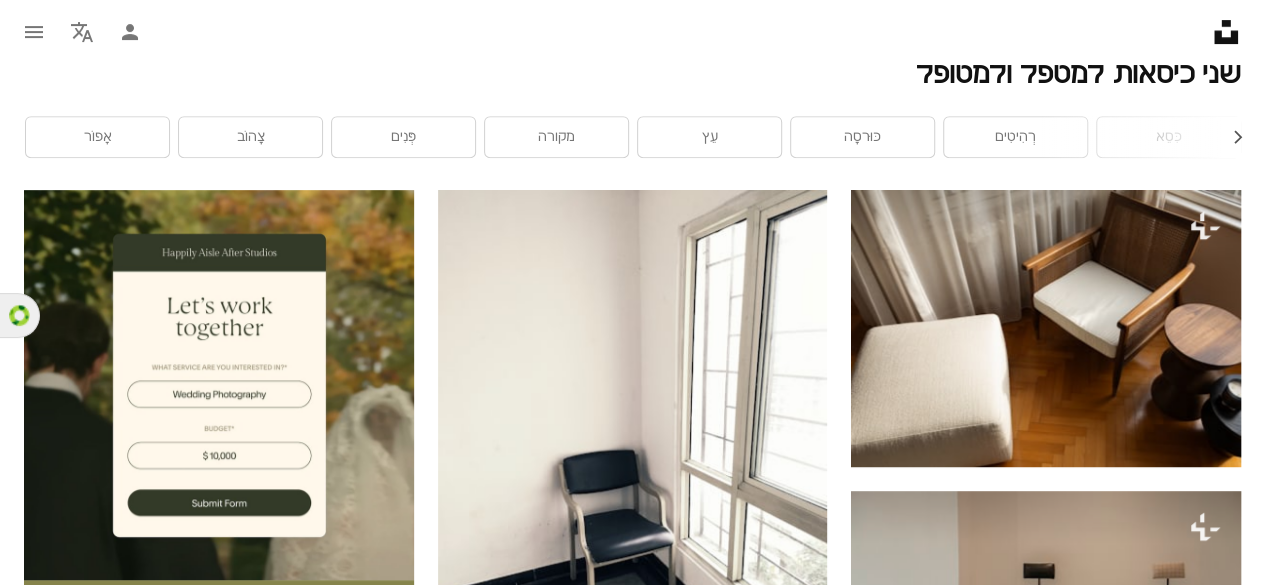 scroll, scrollTop: 0, scrollLeft: 0, axis: both 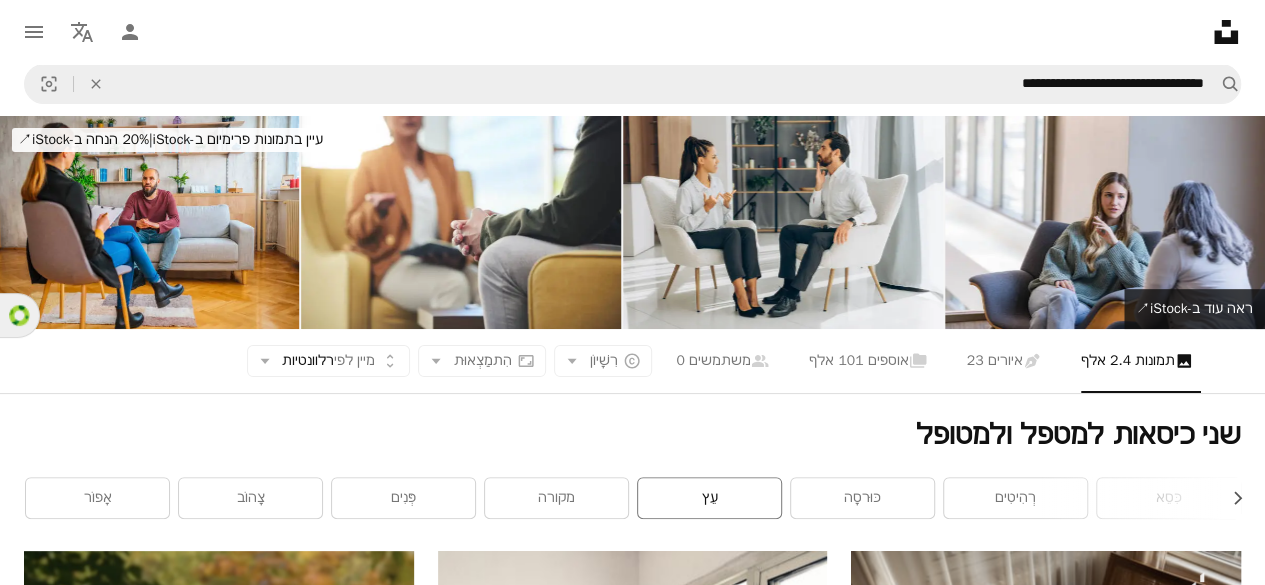 click on "עֵץ" at bounding box center [709, 498] 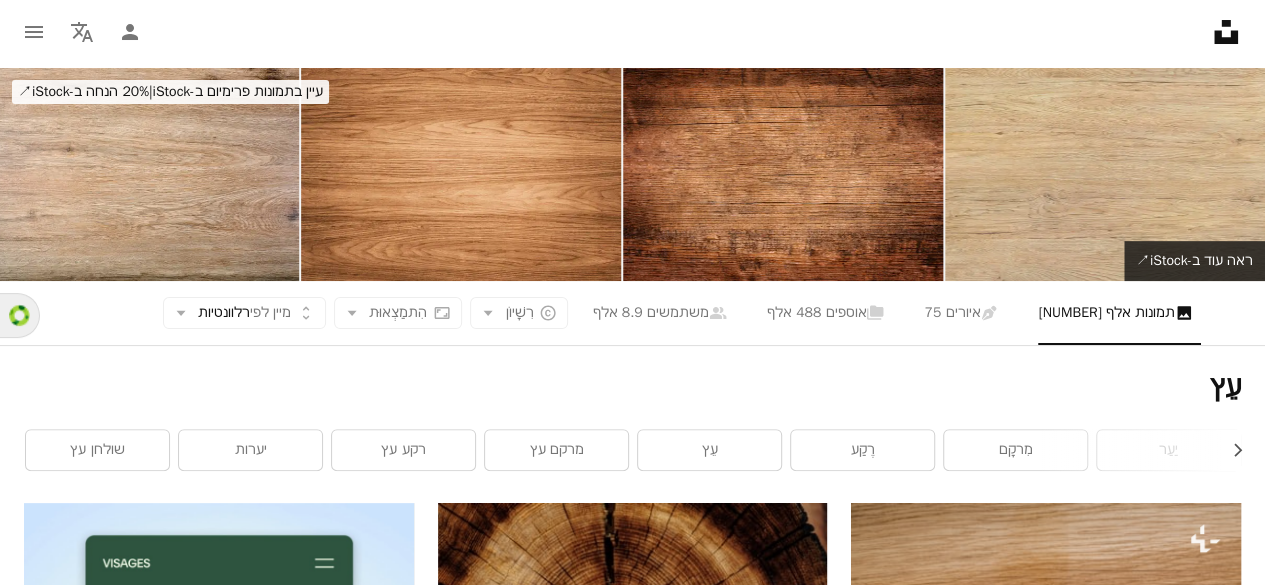 scroll, scrollTop: 0, scrollLeft: 0, axis: both 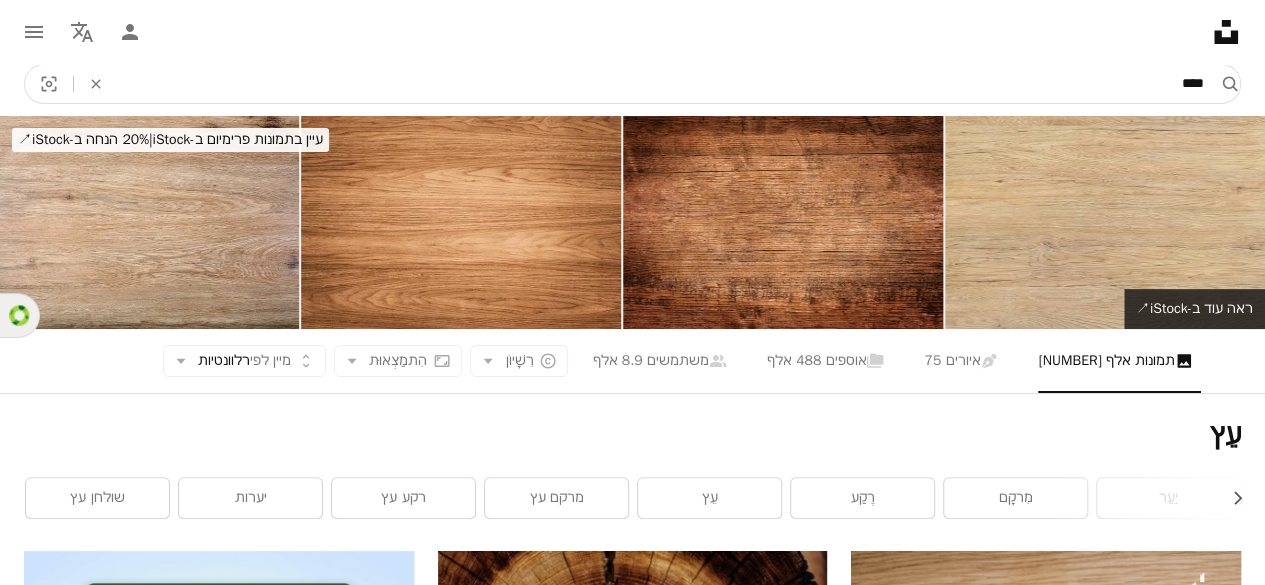 click on "****" at bounding box center (662, 84) 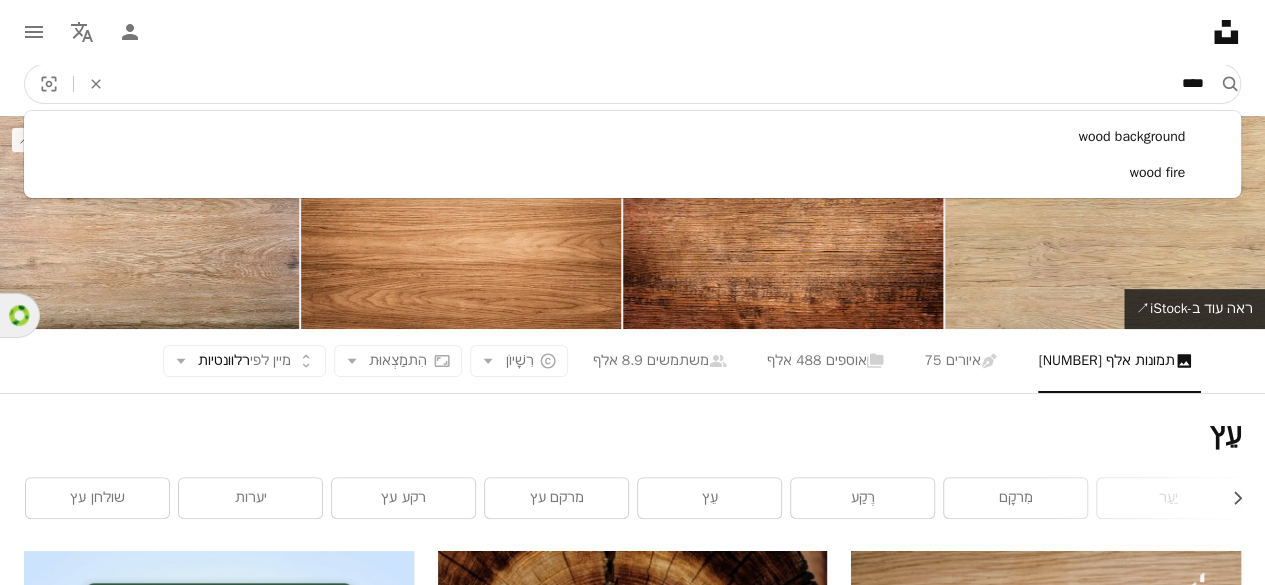 paste on "**********" 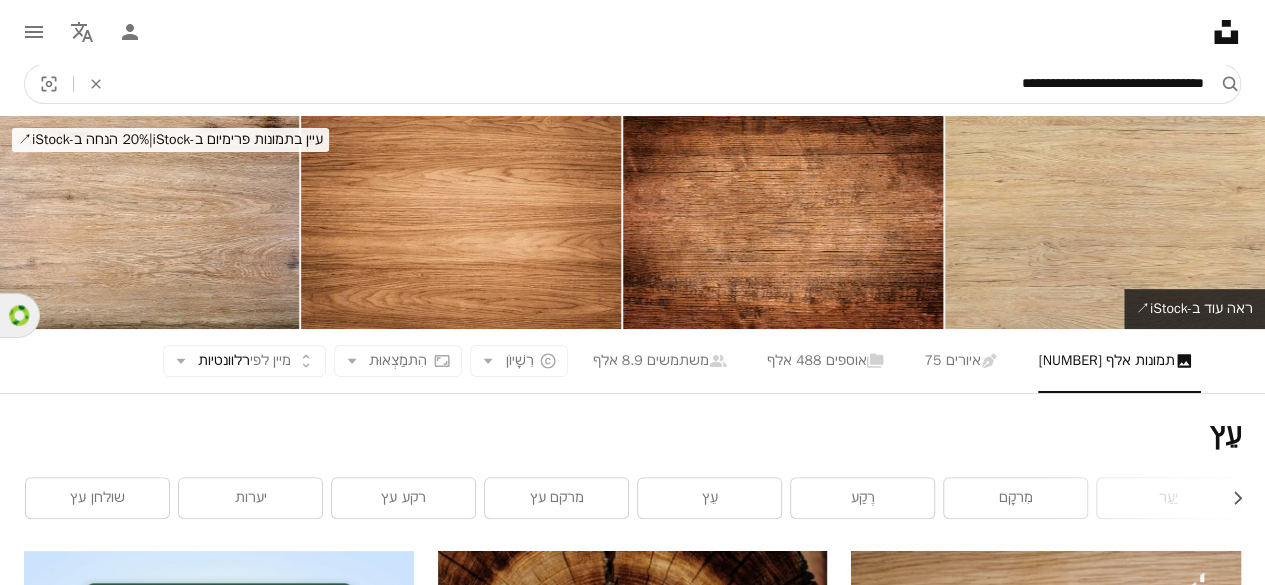 type on "**********" 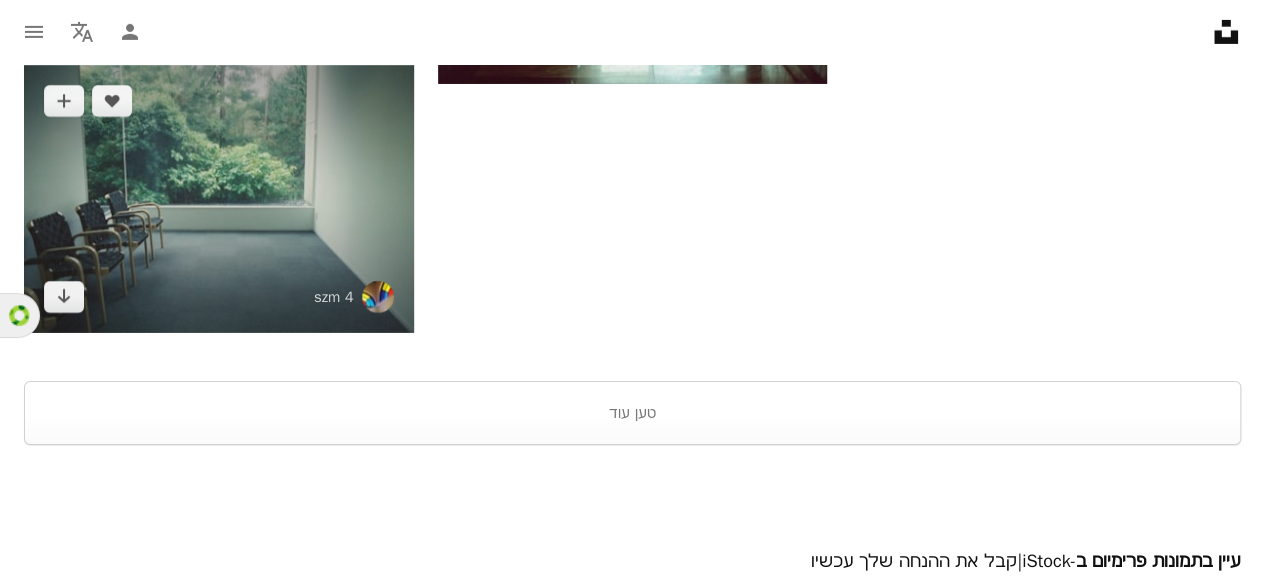 scroll, scrollTop: 3400, scrollLeft: 0, axis: vertical 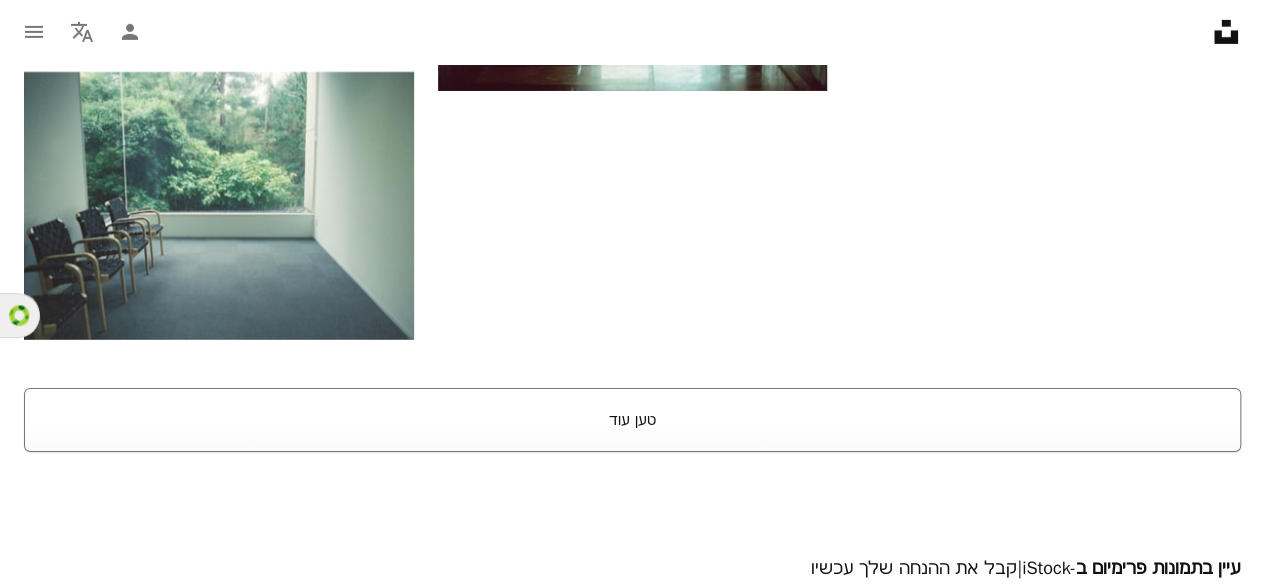 click on "טען עוד" at bounding box center [632, 420] 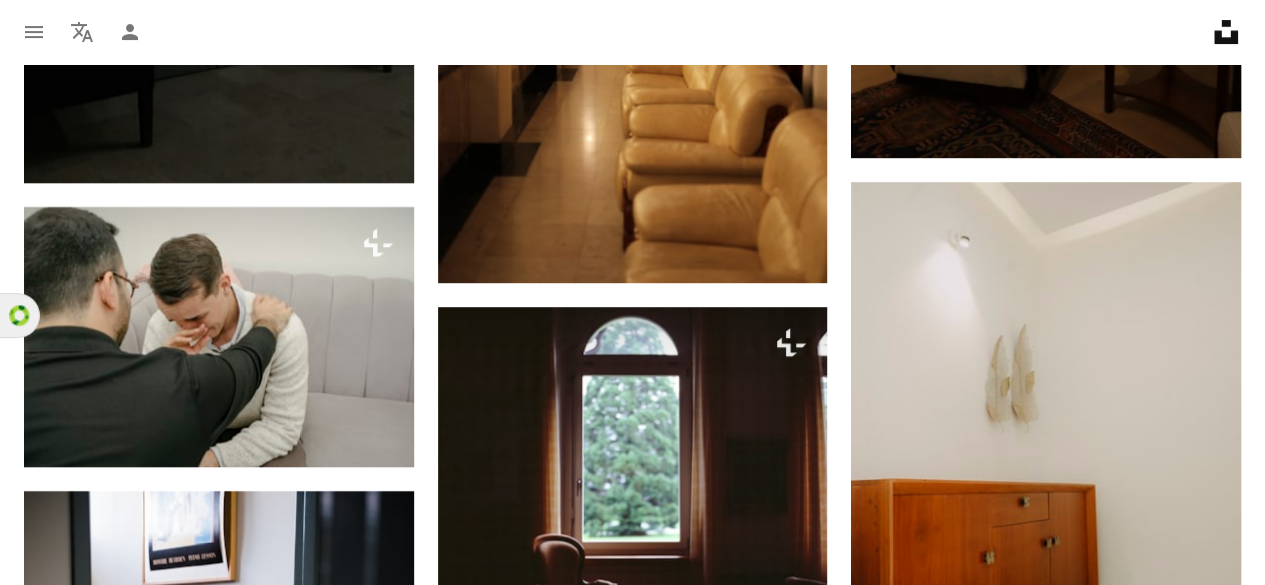 scroll, scrollTop: 3600, scrollLeft: 0, axis: vertical 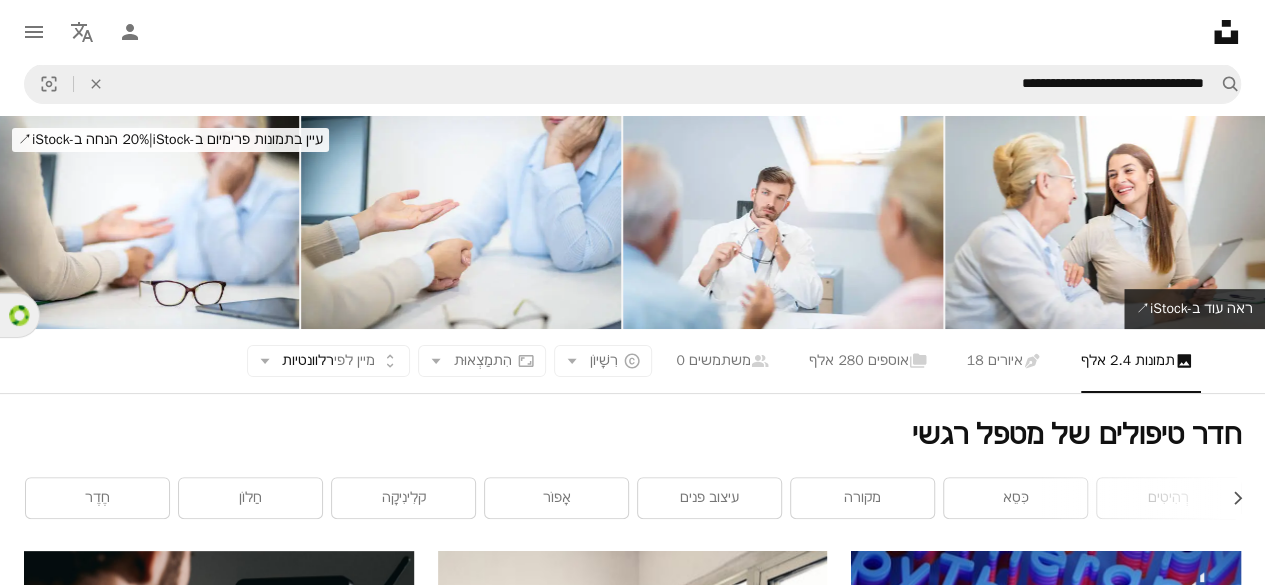 click on "Unsplash logo Unsplash Home A photo Pen Tool A compass A stack of folders Download Person Localization icon navigation menu" at bounding box center [632, 32] 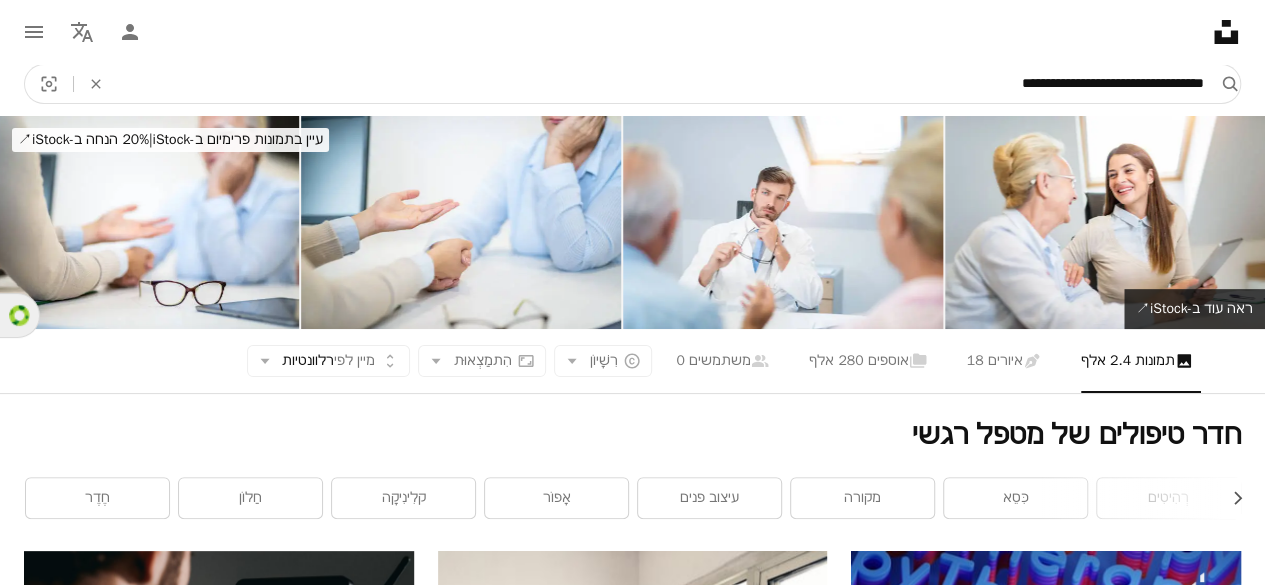 click on "**********" at bounding box center (662, 84) 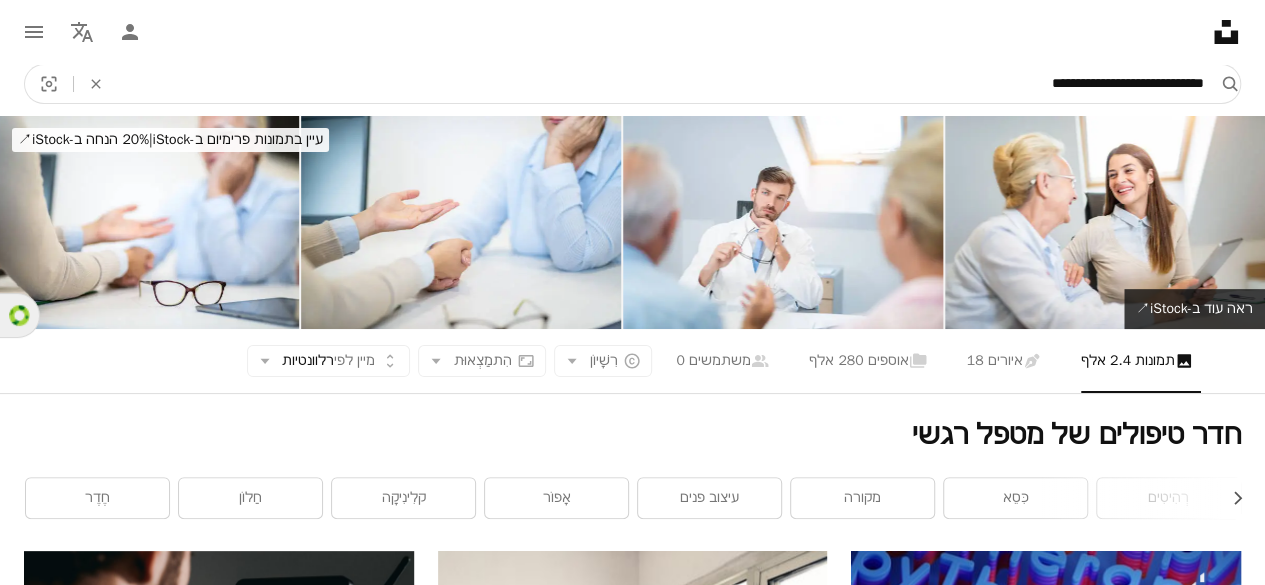 click on "A magnifying glass" at bounding box center [1223, 84] 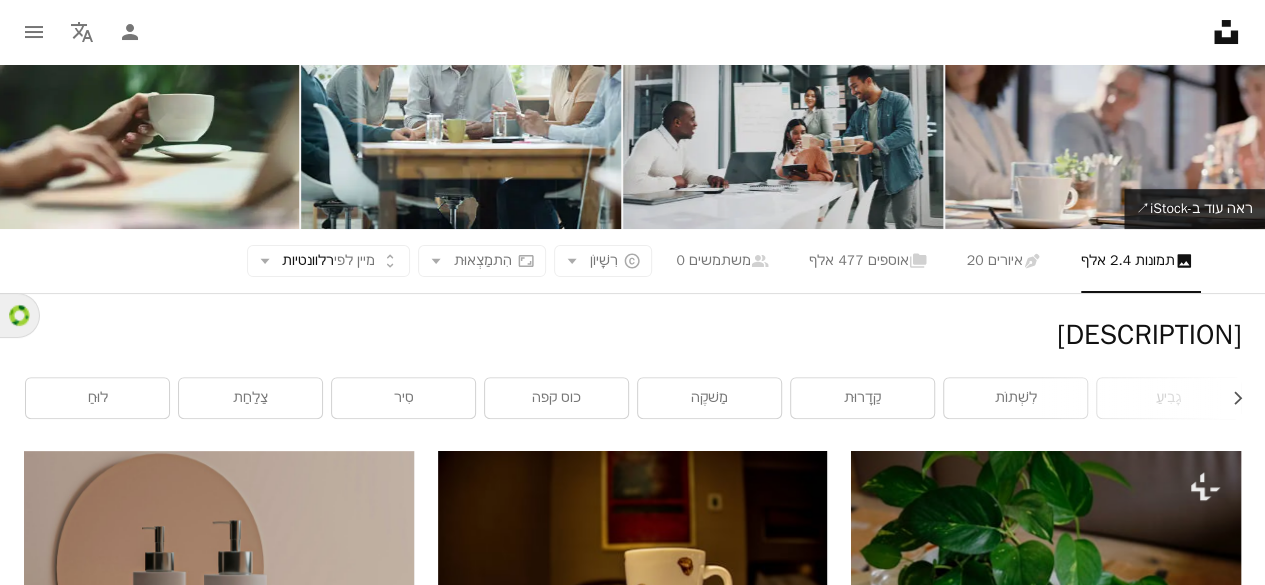 scroll, scrollTop: 0, scrollLeft: 0, axis: both 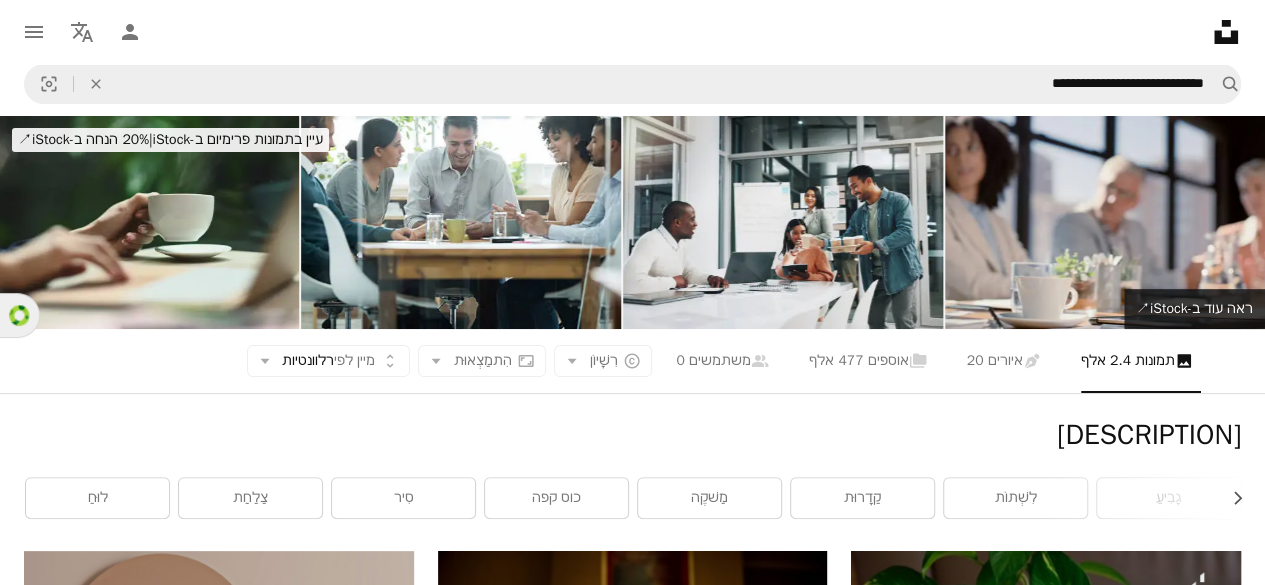 click on "Unsplash logo Unsplash Home A photo Pen Tool A compass A stack of folders Download Person Localization icon navigation menu" at bounding box center (632, 32) 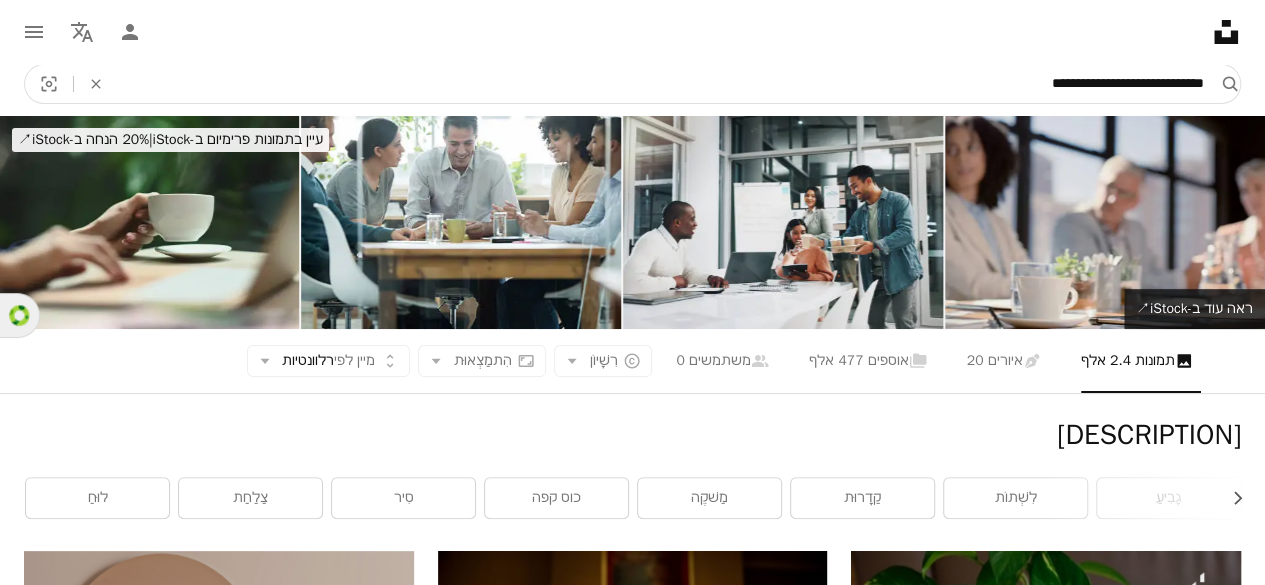 click on "**********" at bounding box center [662, 84] 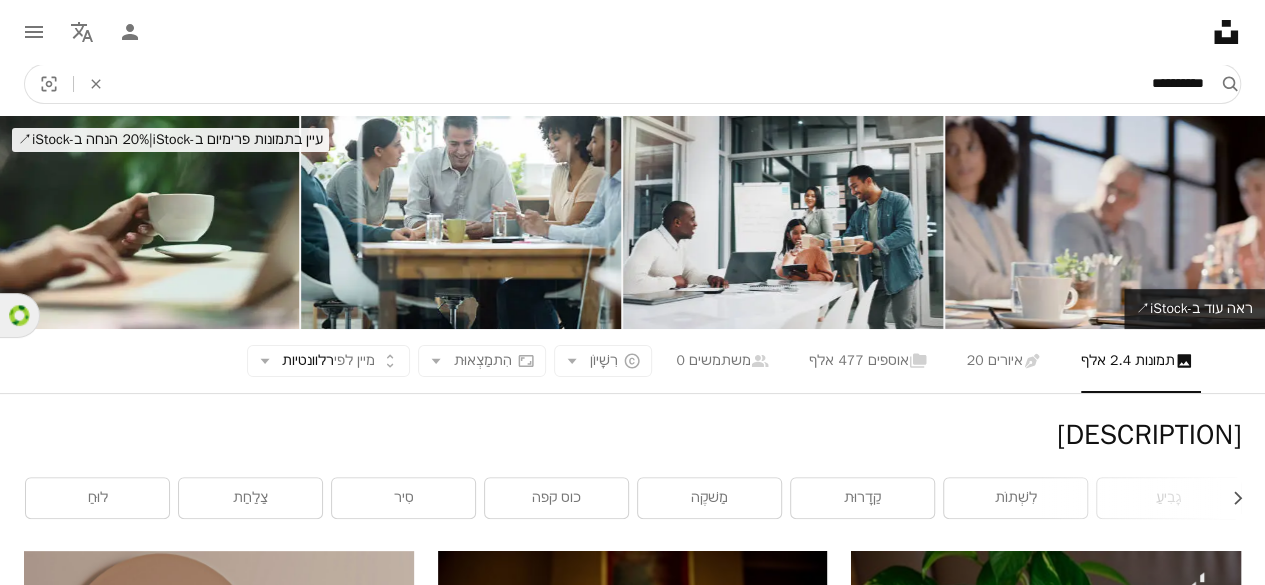 click on "A magnifying glass" at bounding box center (1223, 84) 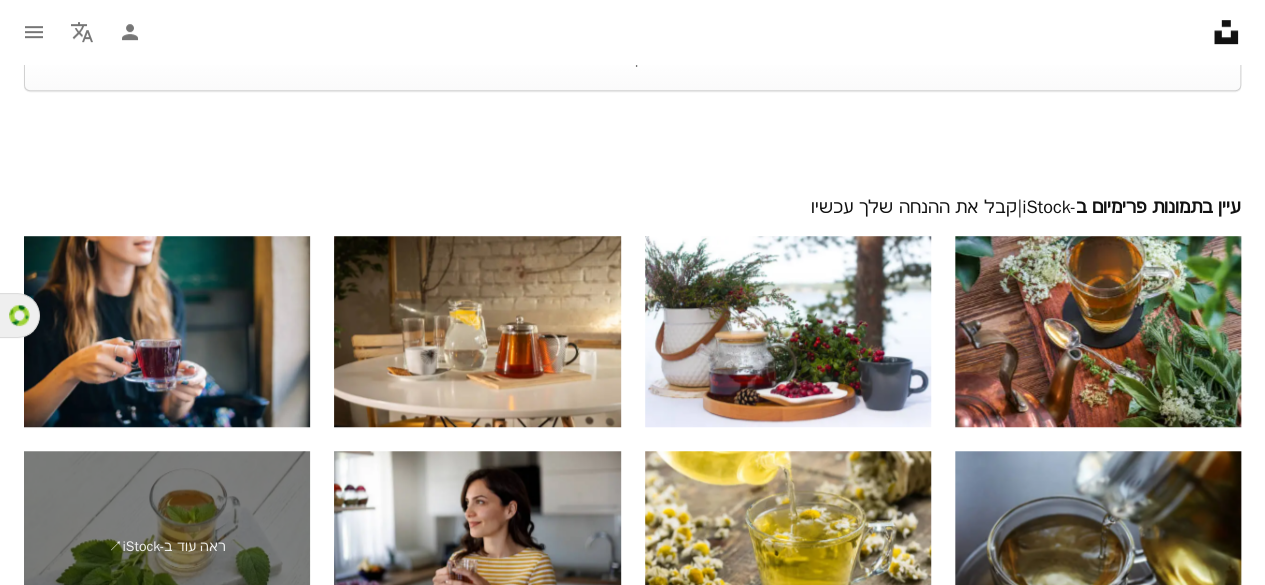 scroll, scrollTop: 4500, scrollLeft: 0, axis: vertical 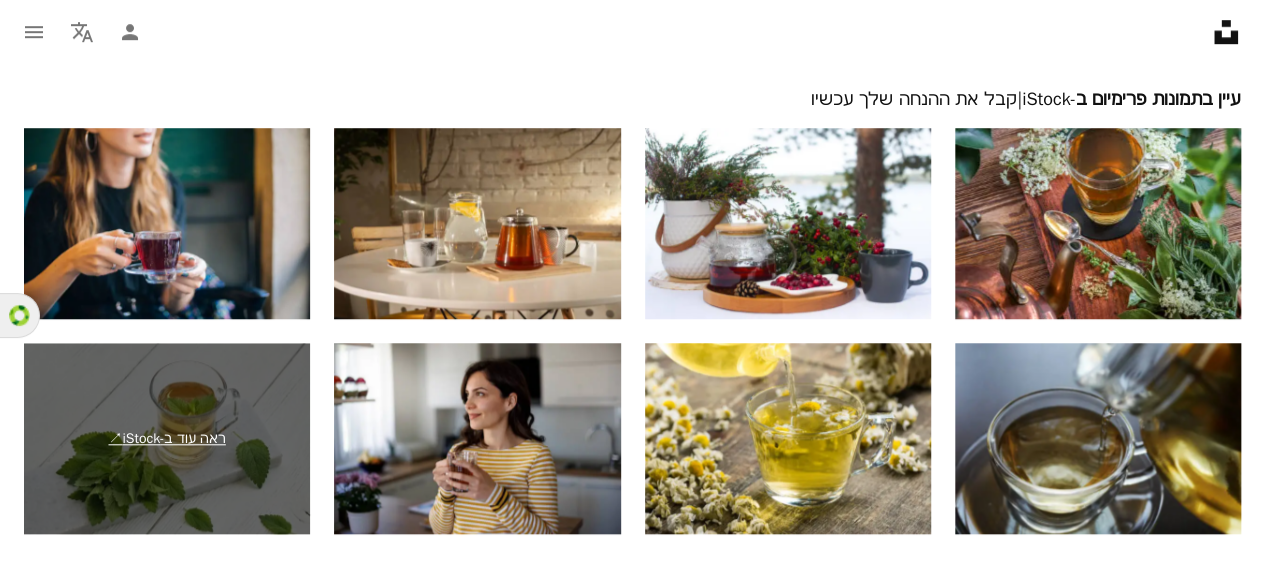 click on "ראה עוד ב-iStock  ↗" at bounding box center [167, 438] 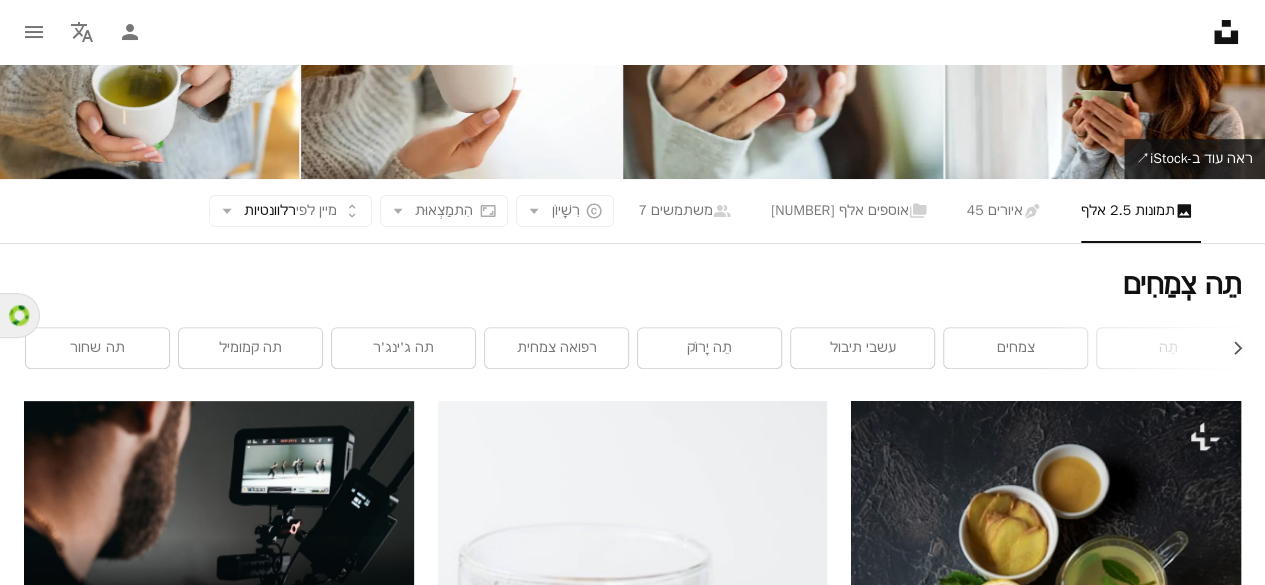 scroll, scrollTop: 0, scrollLeft: 0, axis: both 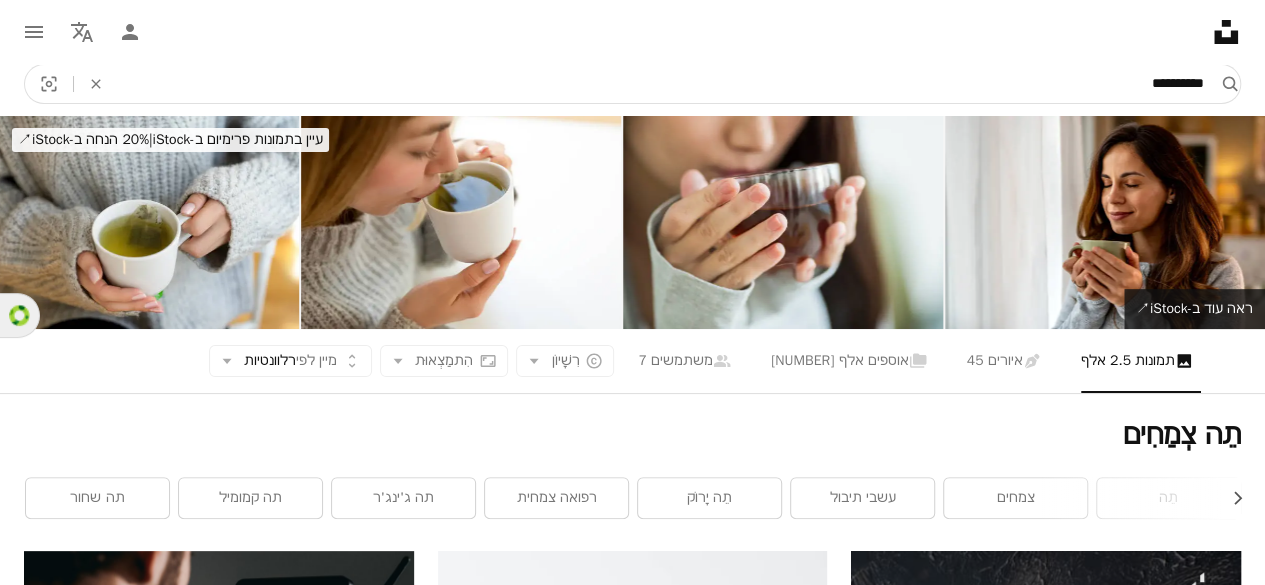 click on "**********" at bounding box center [662, 84] 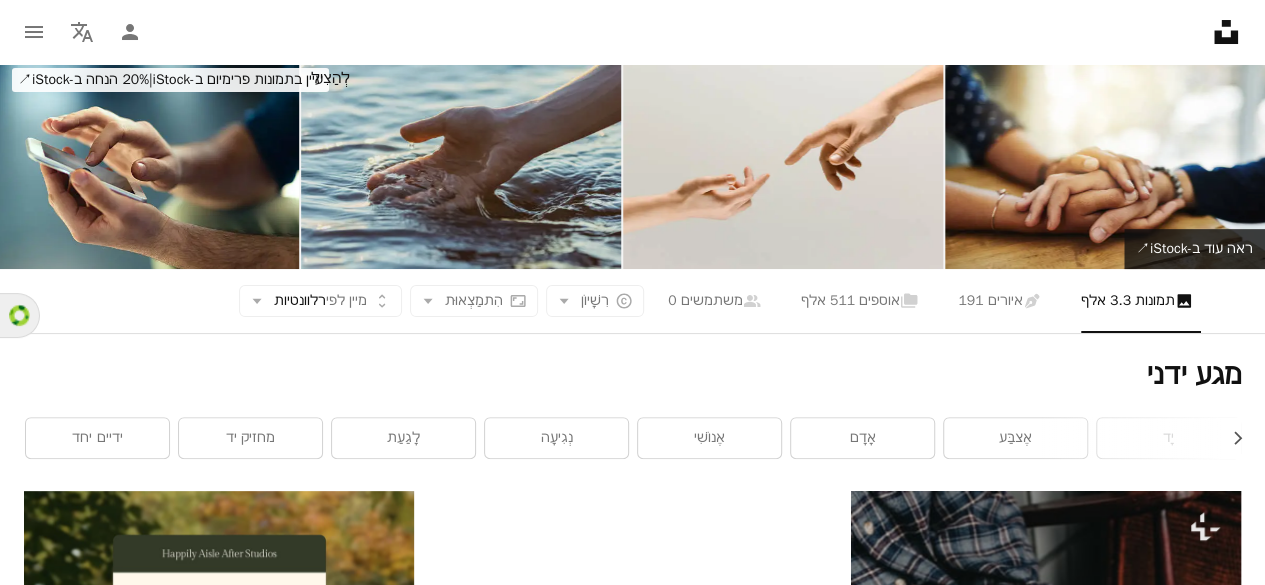 scroll, scrollTop: 0, scrollLeft: 0, axis: both 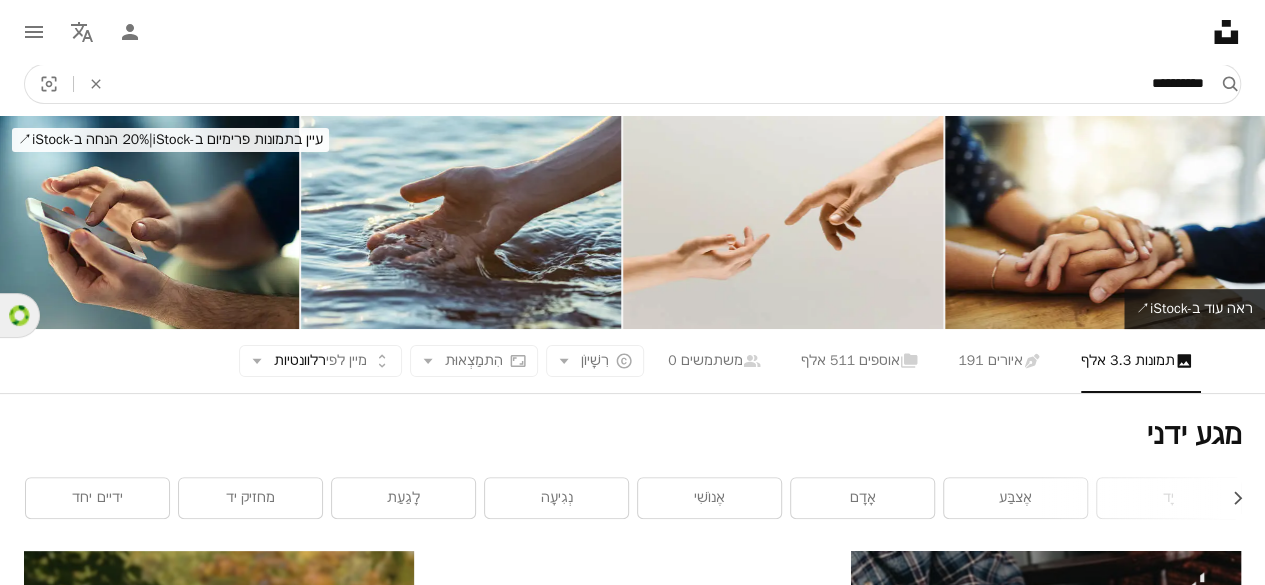 click on "**********" at bounding box center [662, 84] 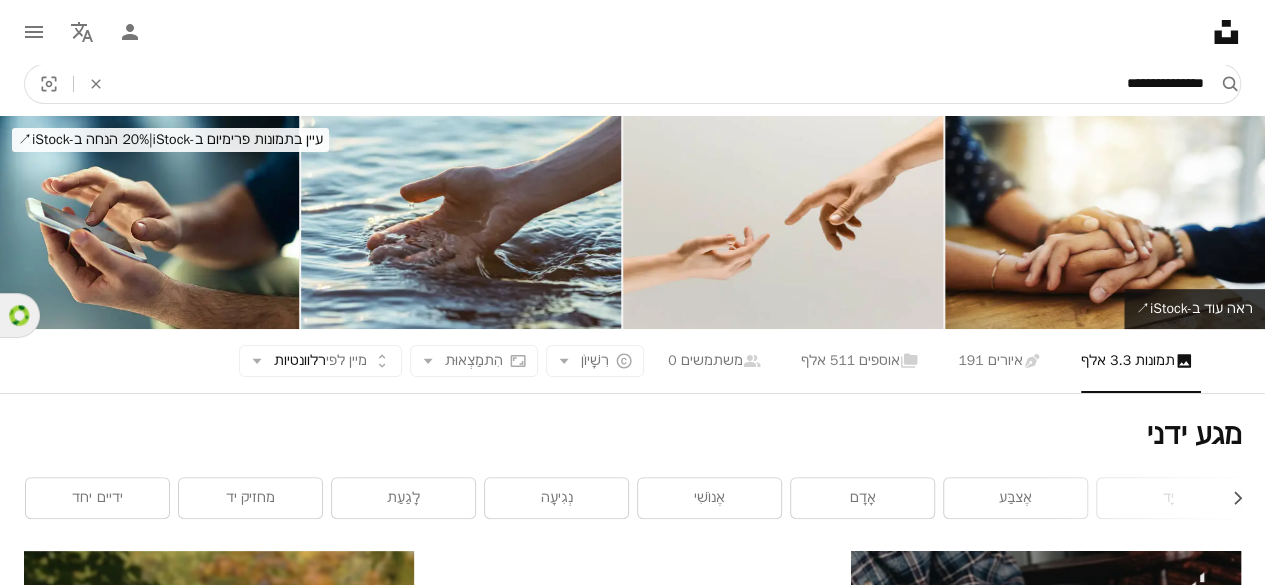 type on "**********" 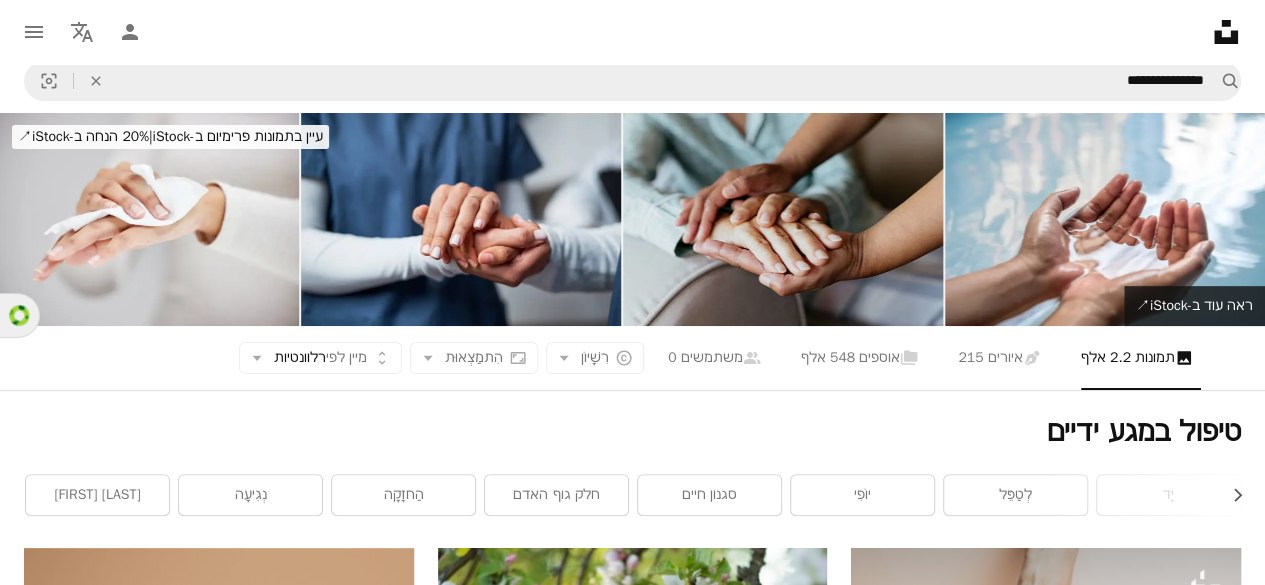scroll, scrollTop: 0, scrollLeft: 0, axis: both 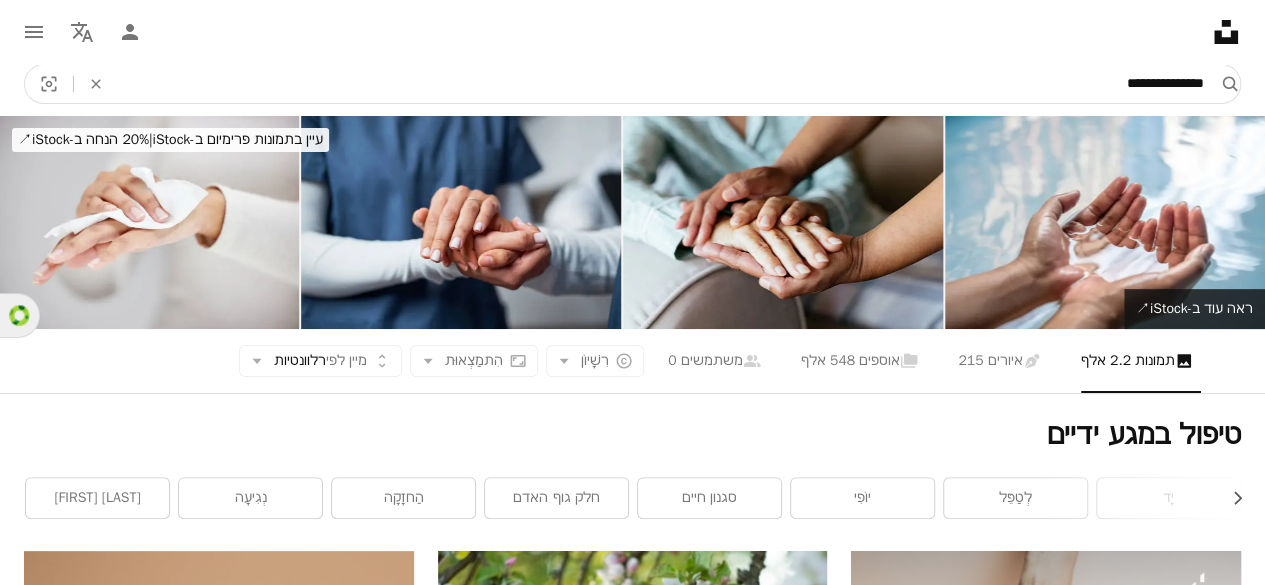 click on "**********" at bounding box center (662, 84) 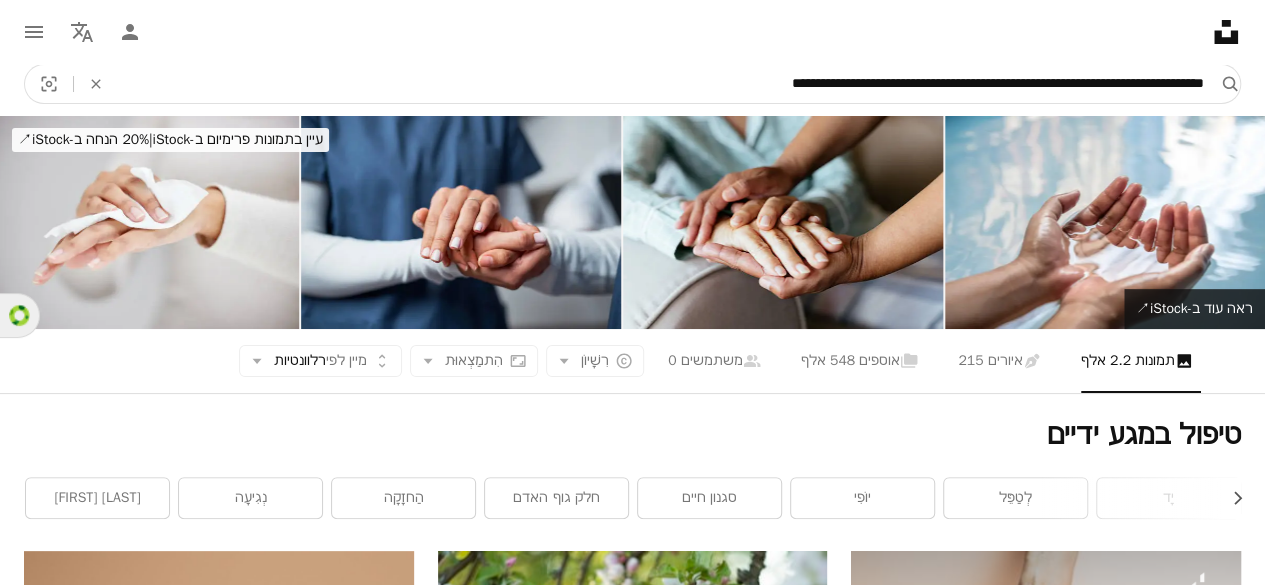 click on "**********" at bounding box center (662, 84) 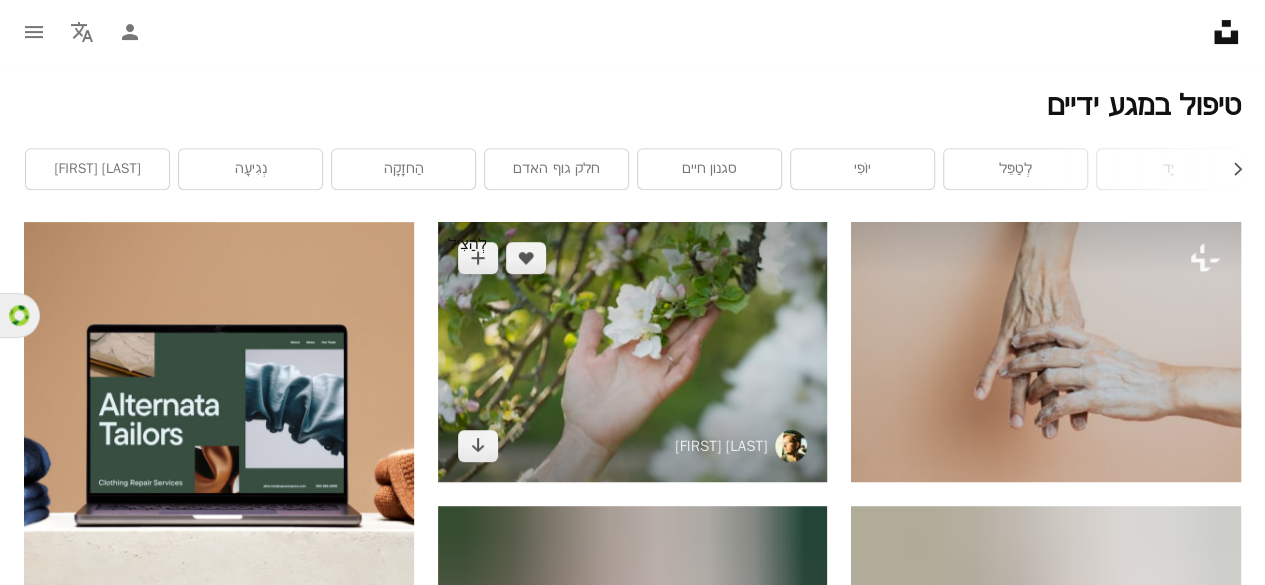 scroll, scrollTop: 400, scrollLeft: 0, axis: vertical 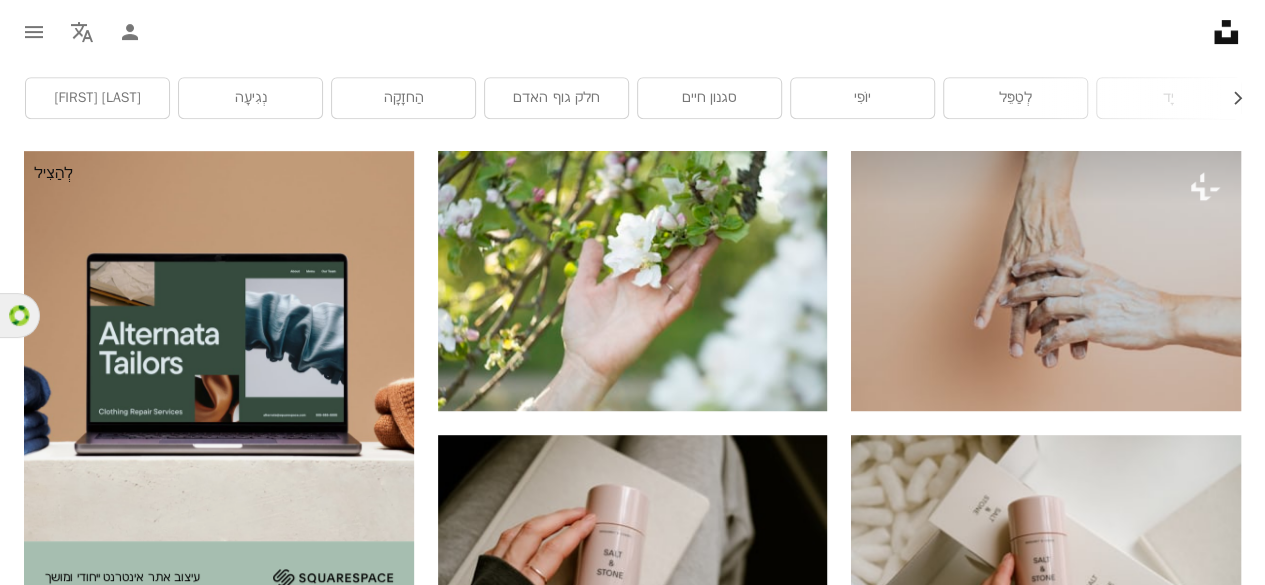 type on "[REDACTED]" 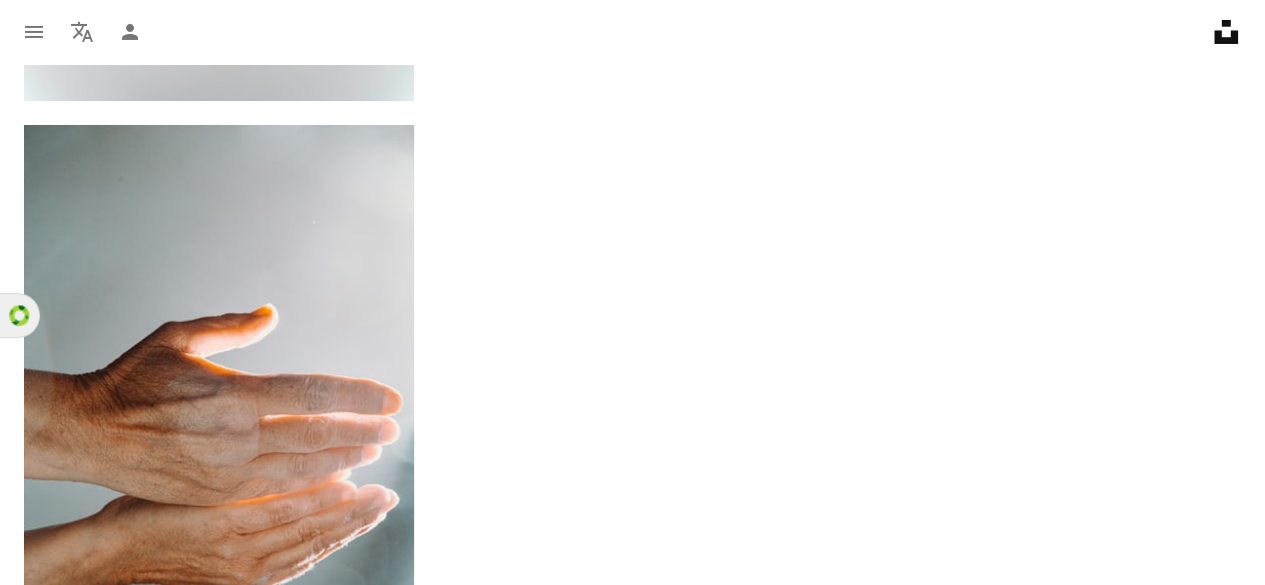 scroll, scrollTop: 3629, scrollLeft: 0, axis: vertical 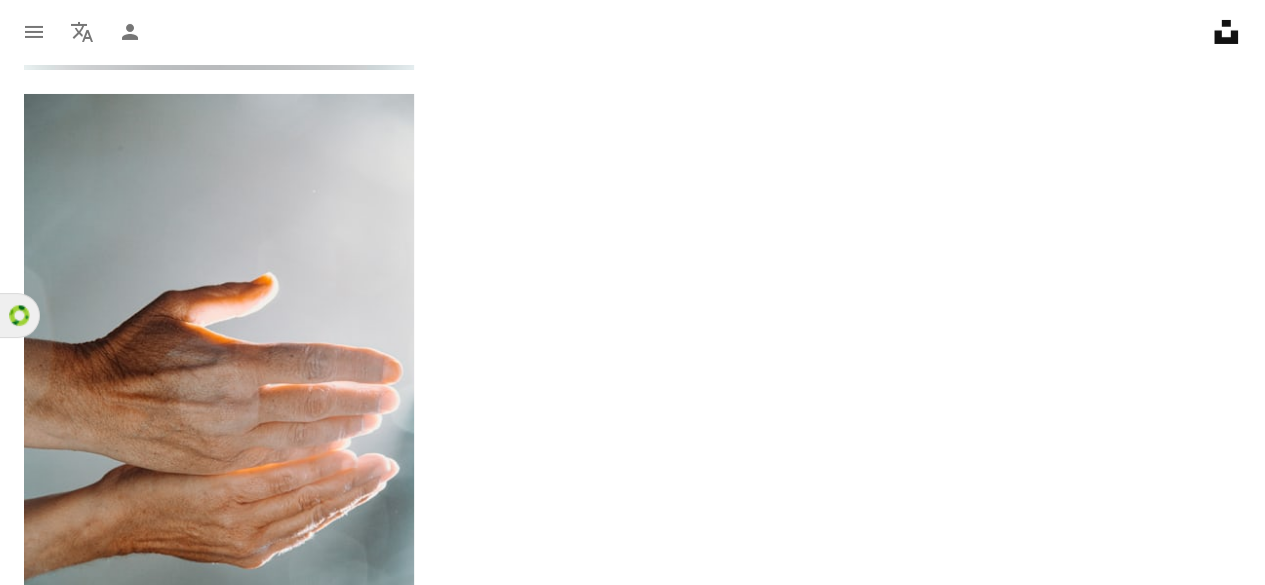 click on "טען עוד" at bounding box center (632, 758) 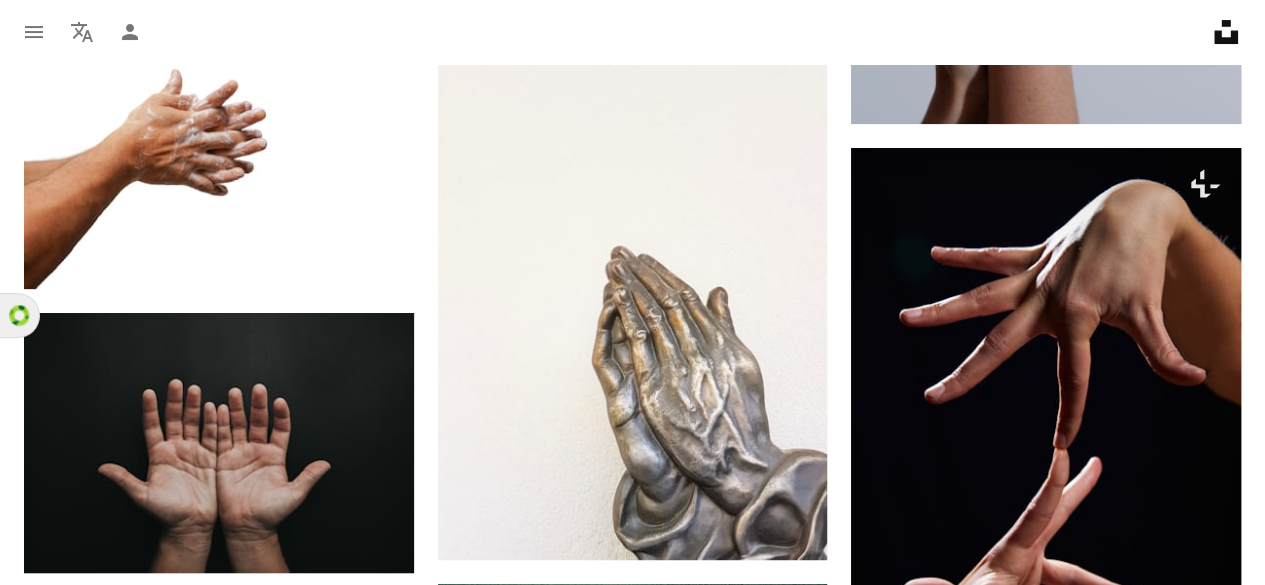 scroll, scrollTop: 15200, scrollLeft: 0, axis: vertical 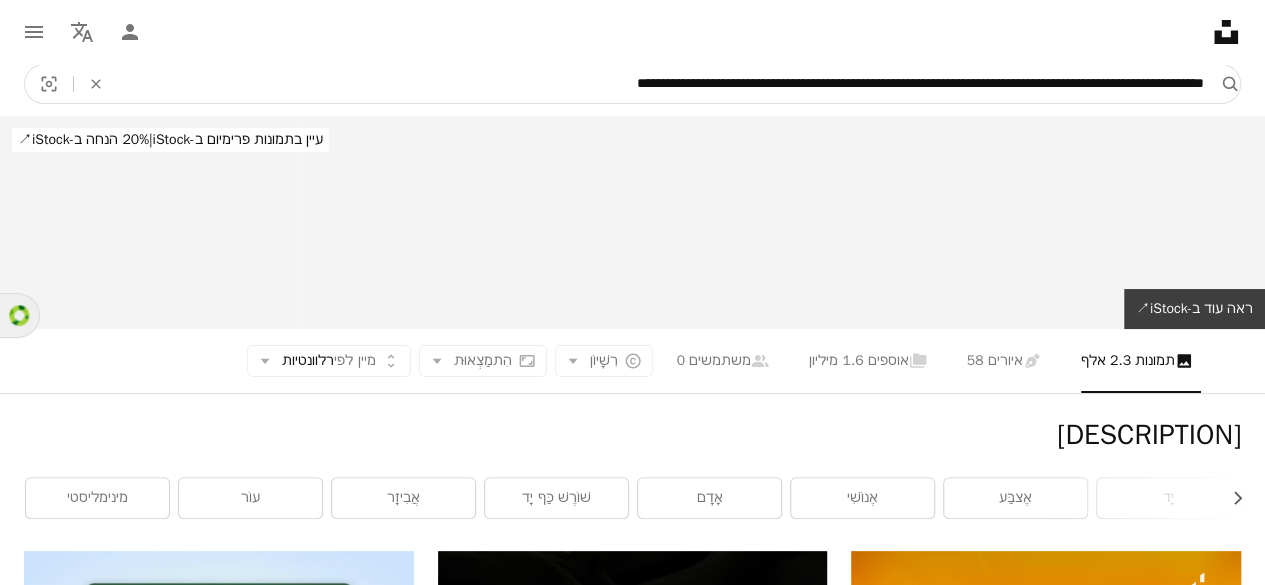 click on "[REDACTED]" at bounding box center [662, 84] 